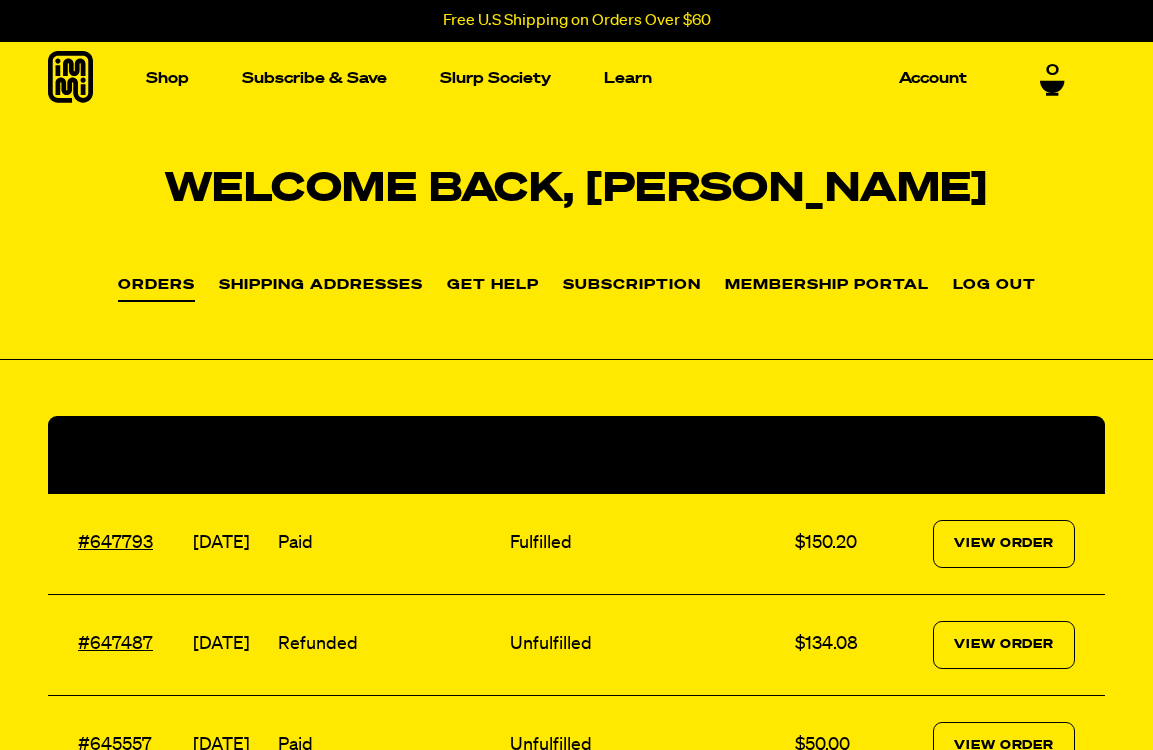 scroll, scrollTop: 0, scrollLeft: 0, axis: both 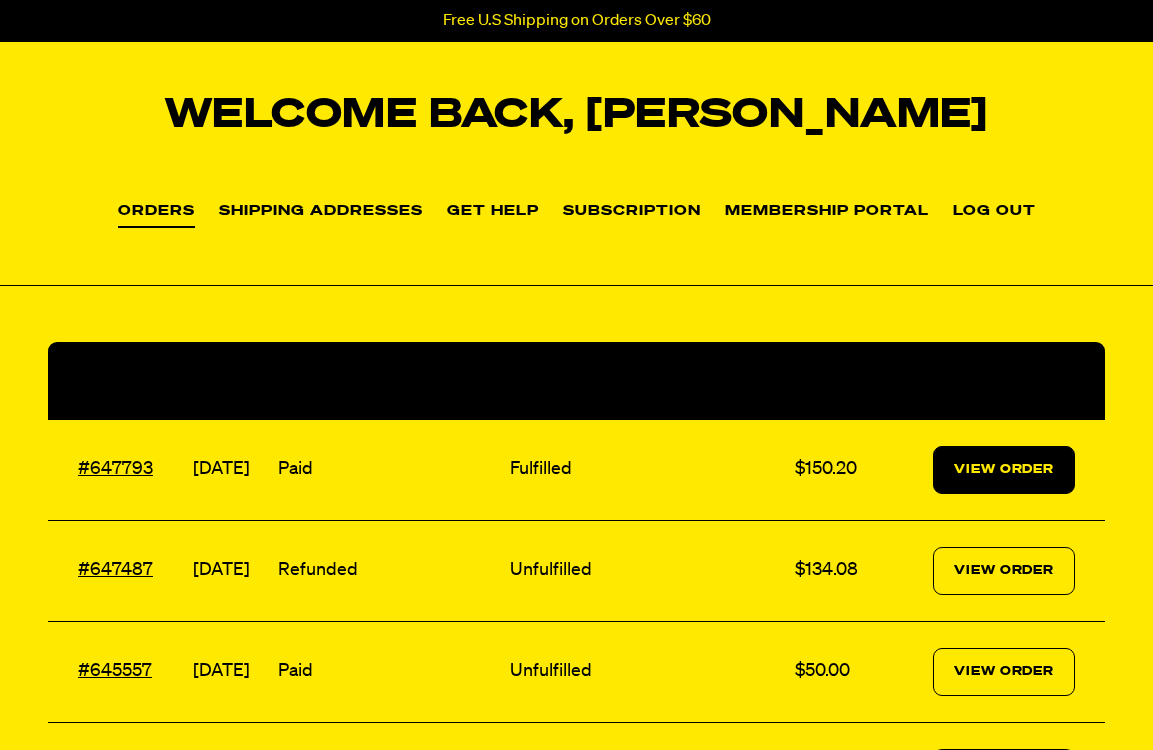 click on "View Order" at bounding box center (1004, 470) 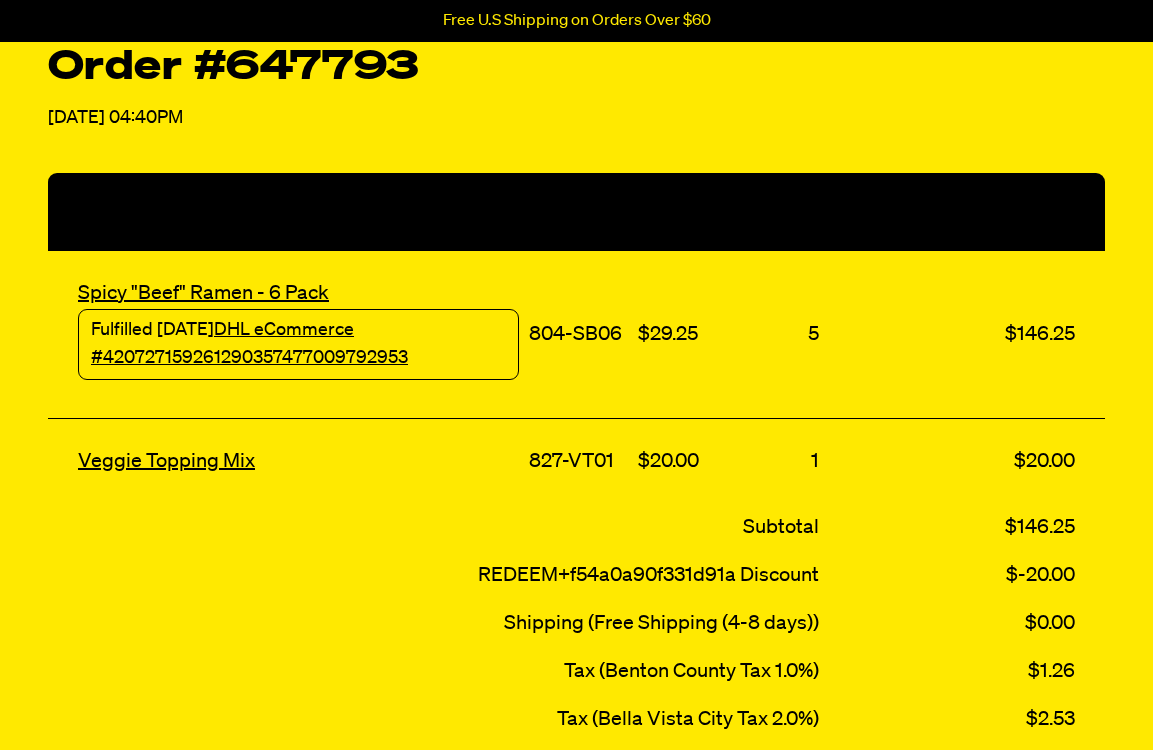 scroll, scrollTop: 391, scrollLeft: 0, axis: vertical 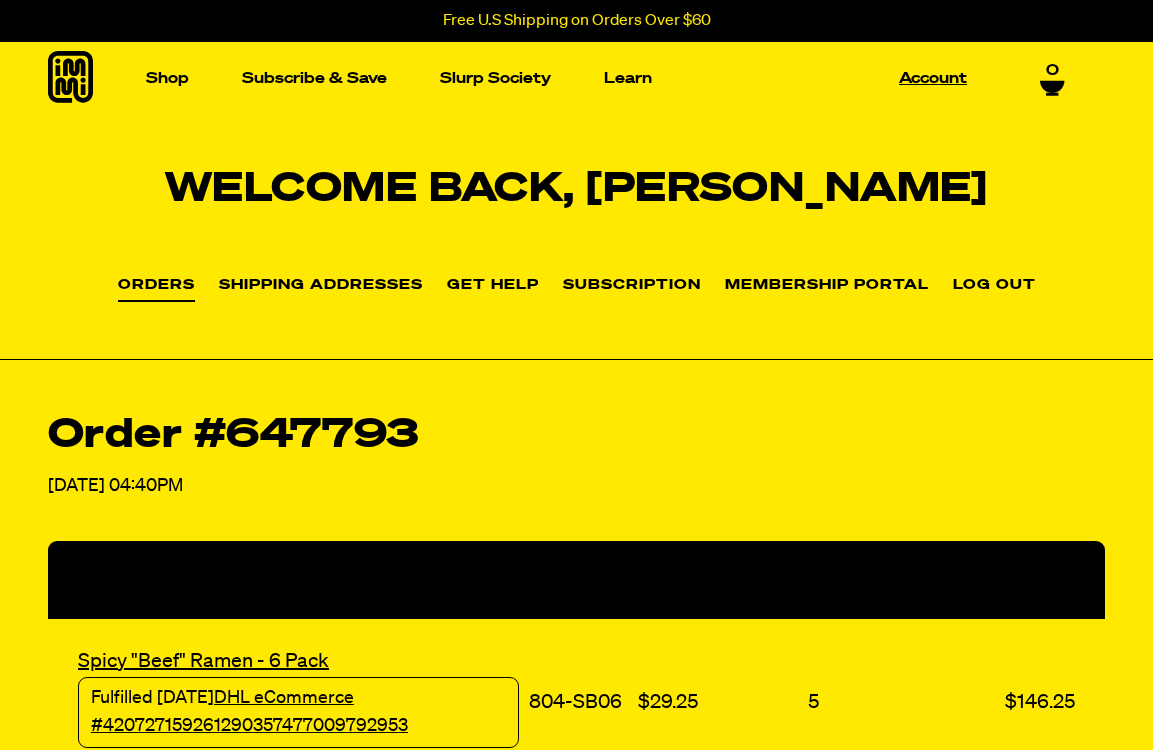 click on "Account" at bounding box center (933, 78) 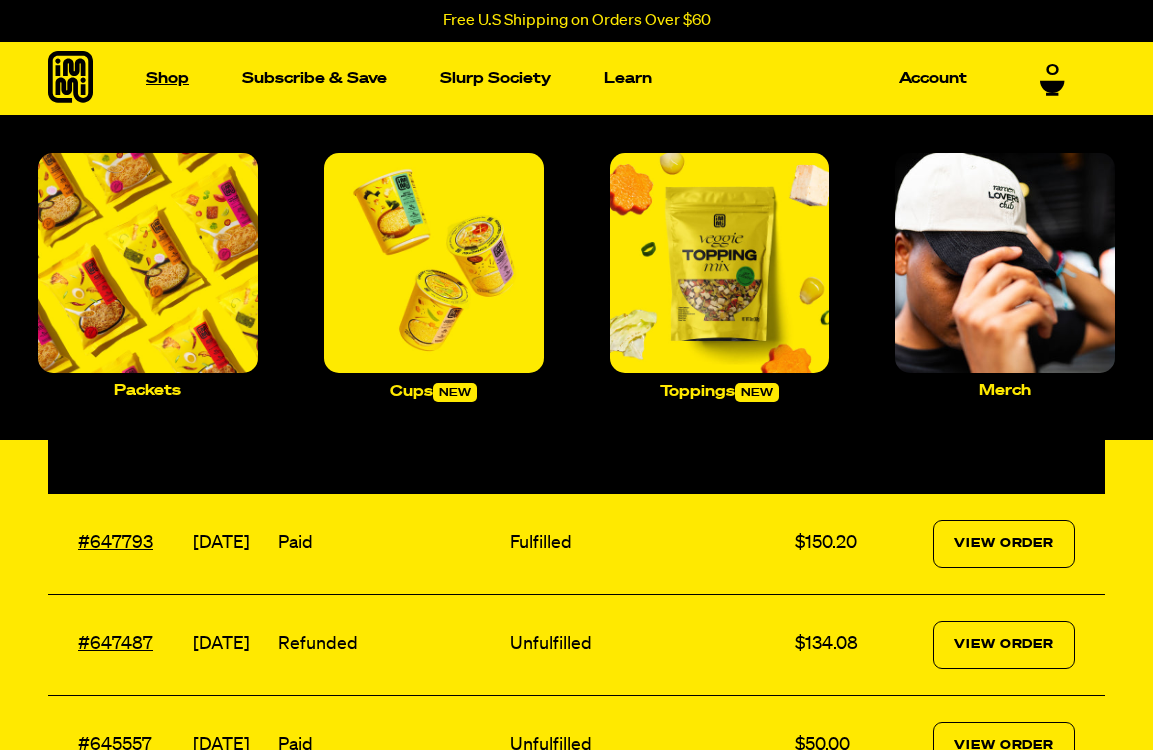 scroll, scrollTop: 0, scrollLeft: 0, axis: both 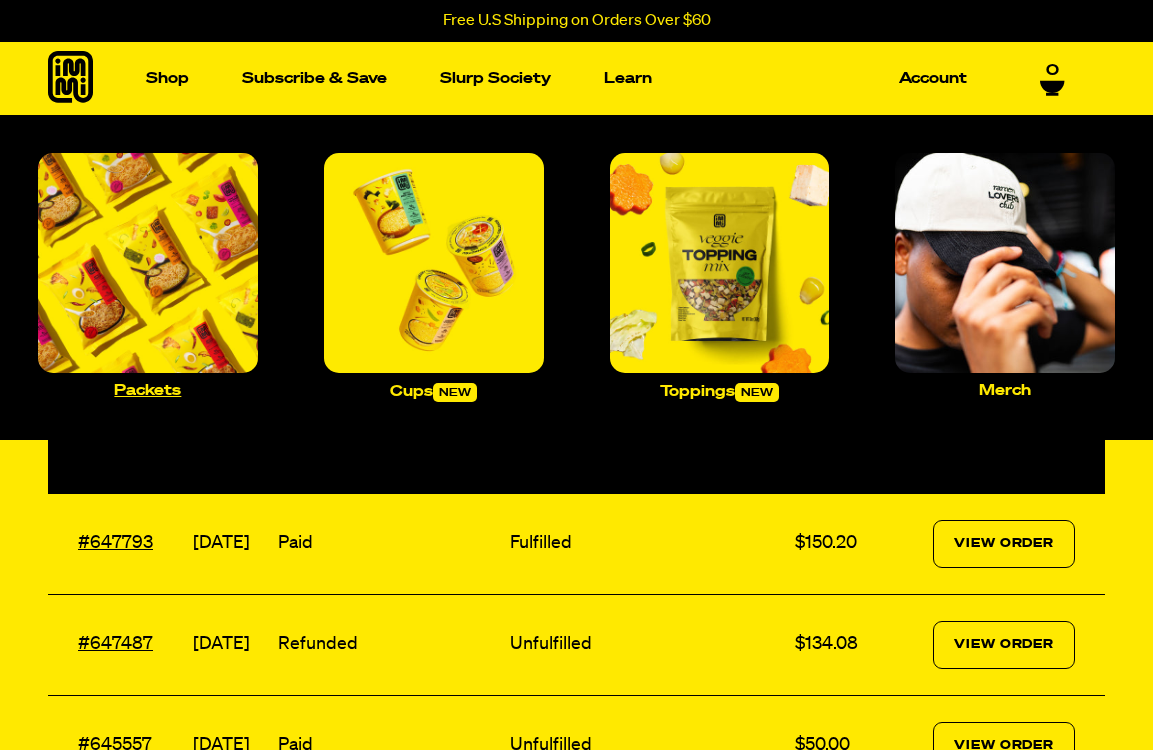 click at bounding box center (148, 263) 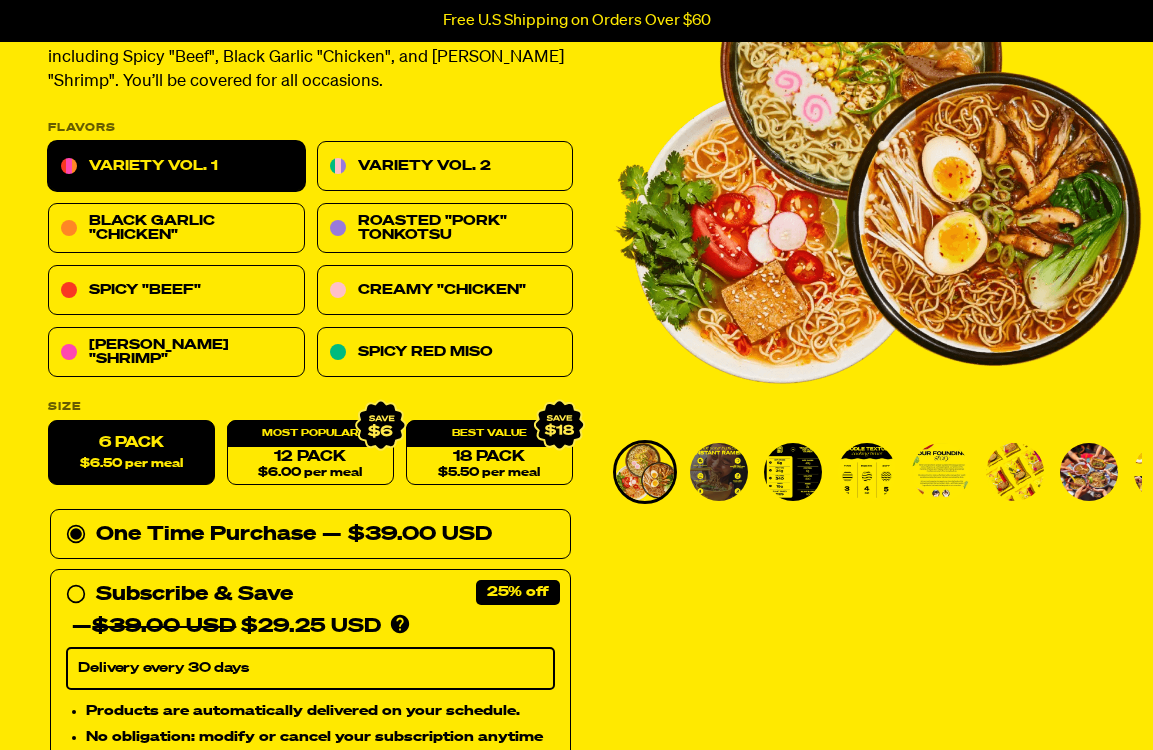scroll, scrollTop: 264, scrollLeft: 0, axis: vertical 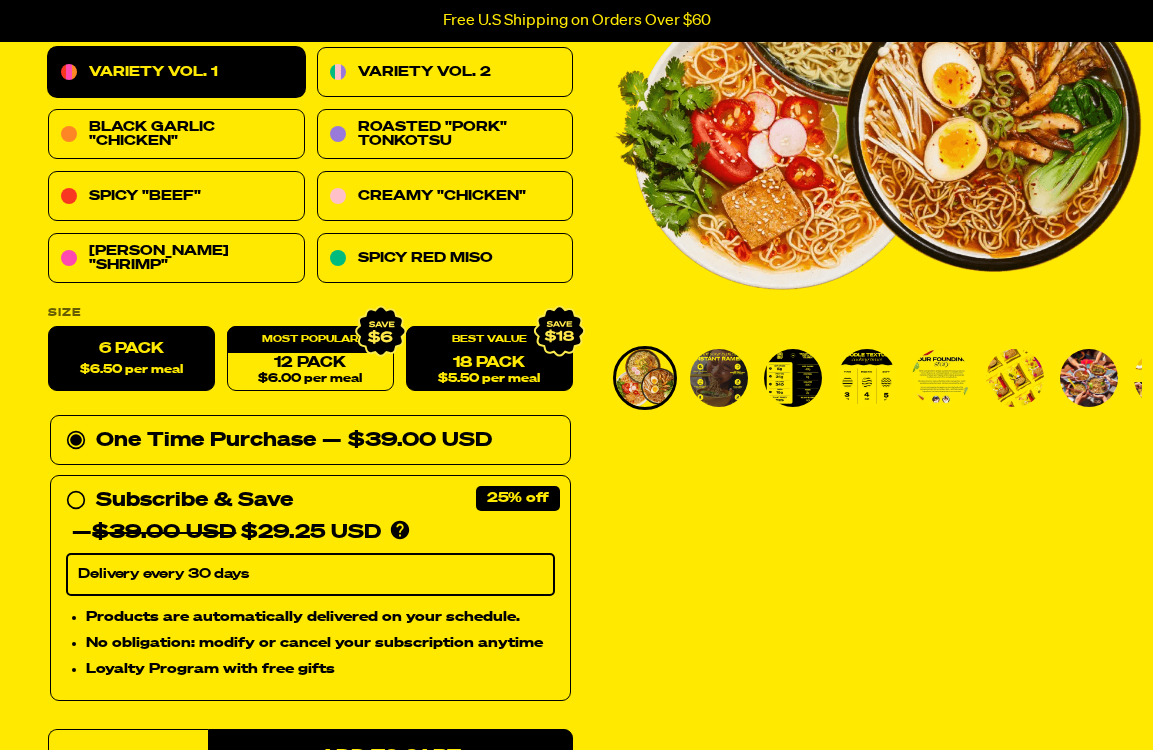 click on "18 Pack
$5.50 per meal" at bounding box center [489, 359] 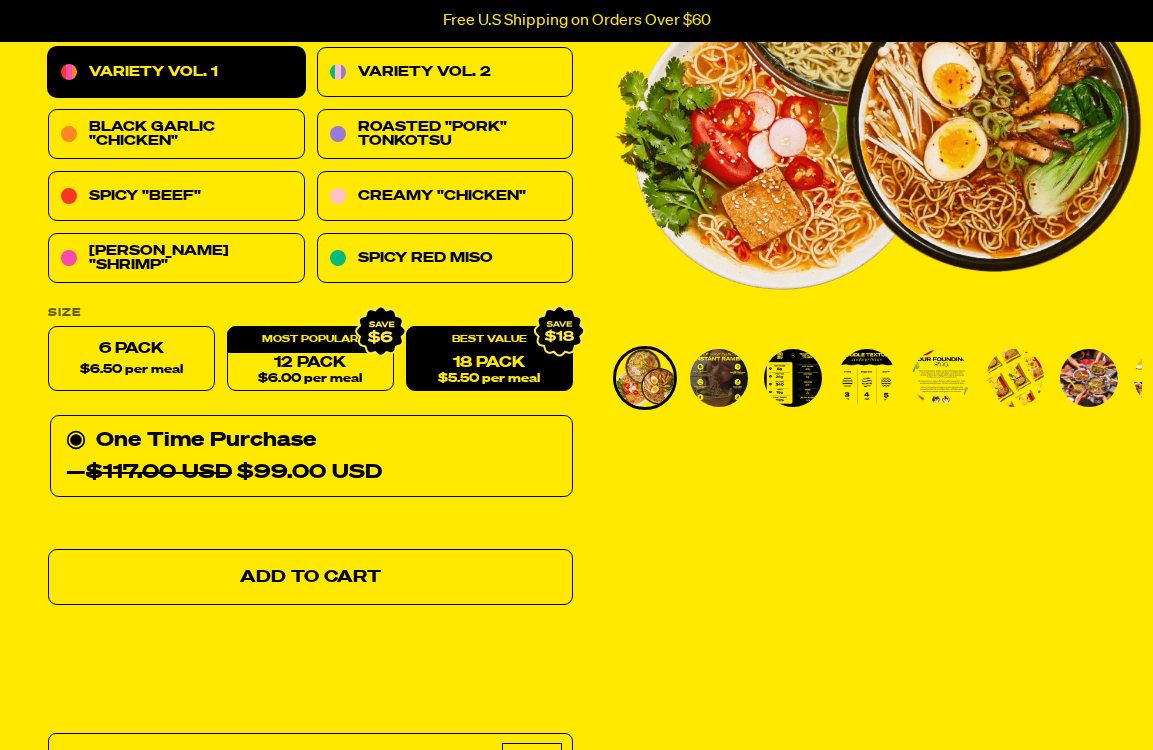click on "Add to Cart" at bounding box center [310, 578] 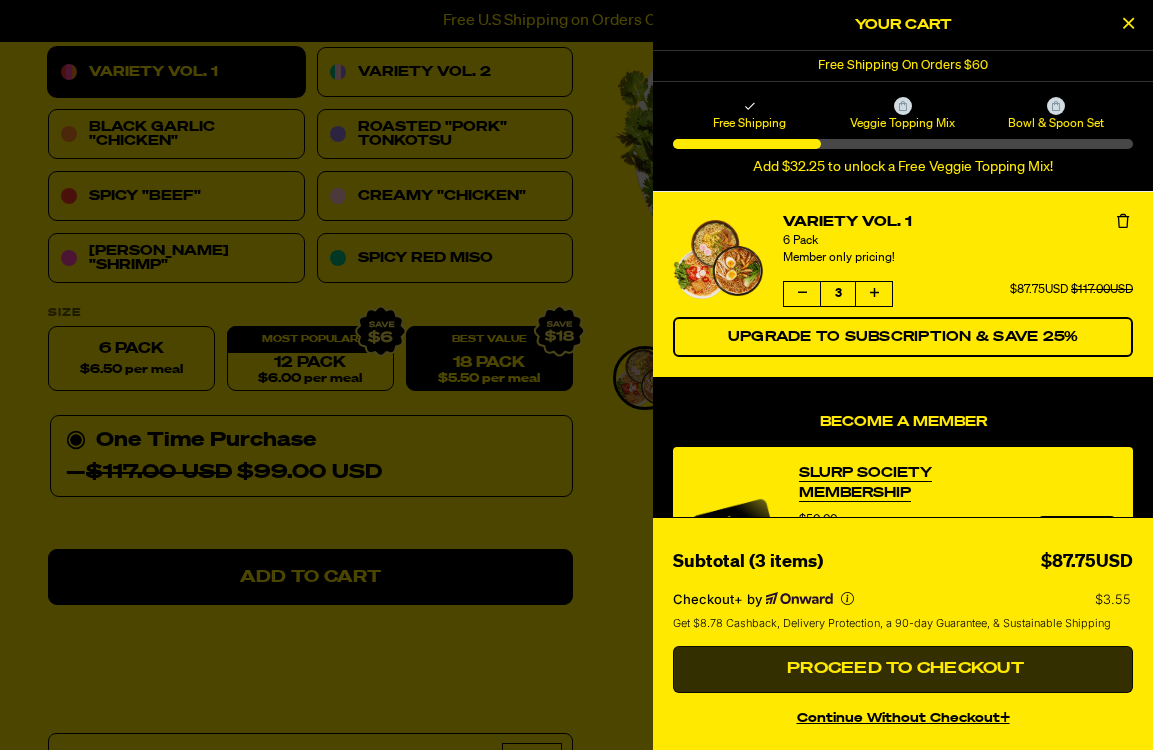 click on "Proceed to Checkout" at bounding box center (903, 669) 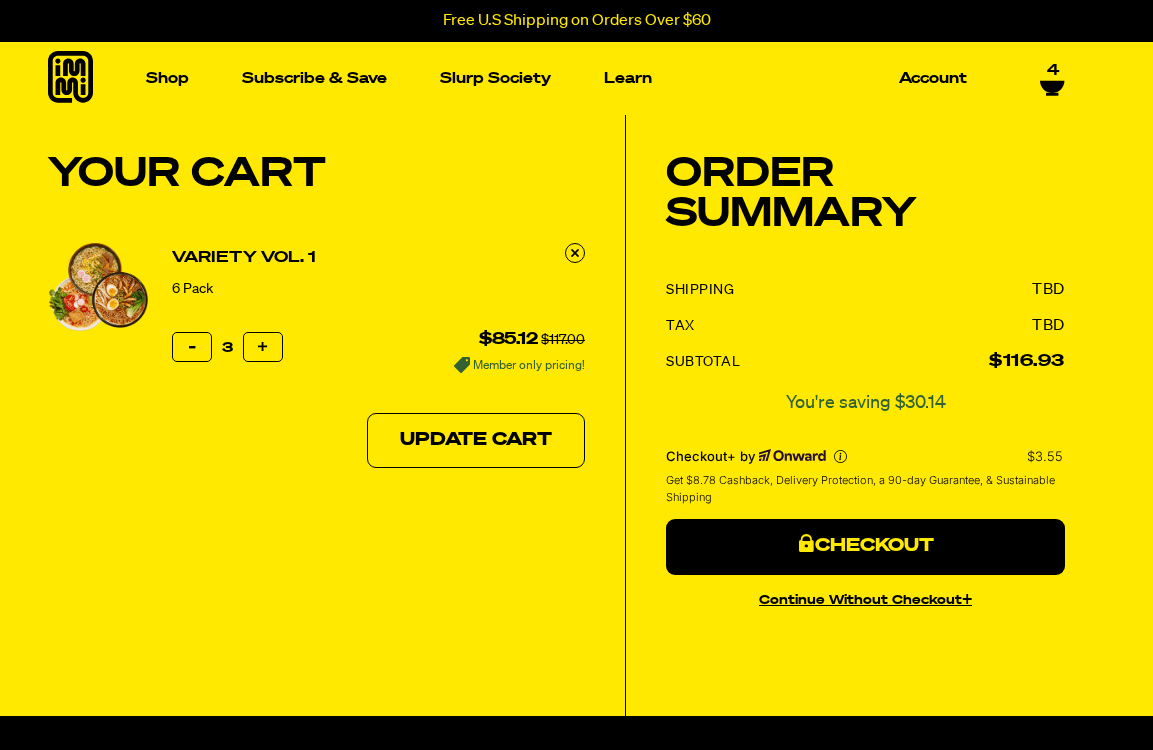 scroll, scrollTop: 0, scrollLeft: 0, axis: both 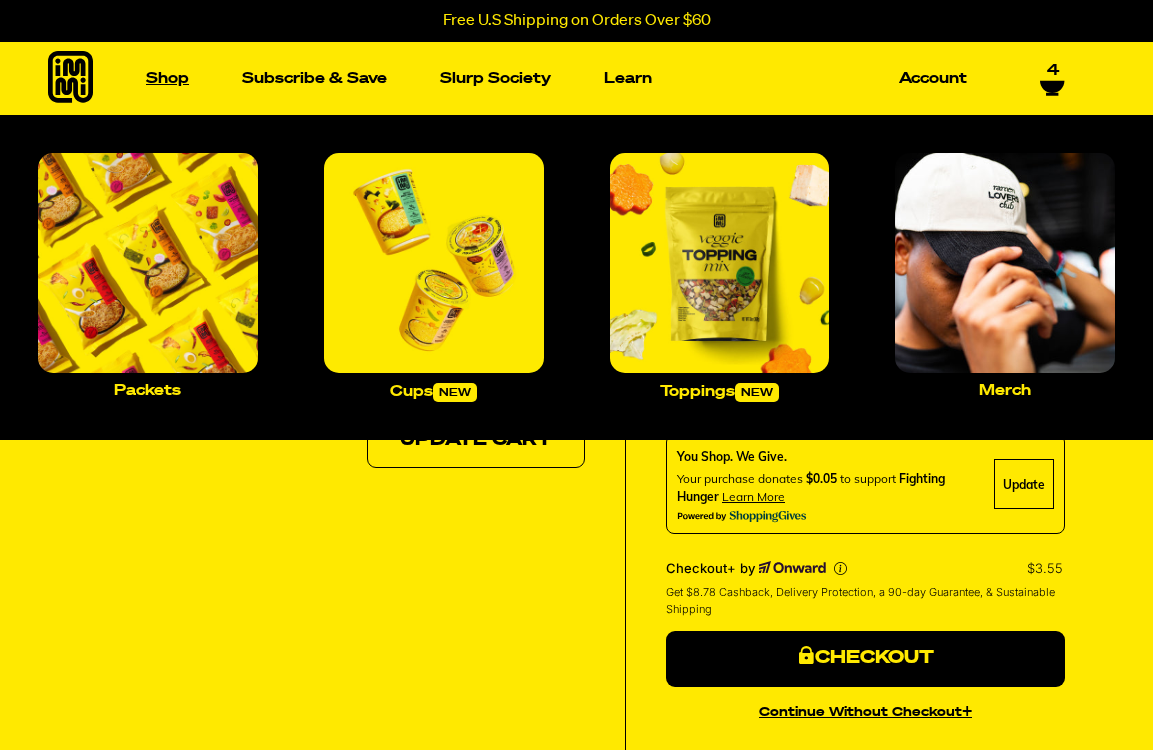 click on "Shop" at bounding box center (167, 78) 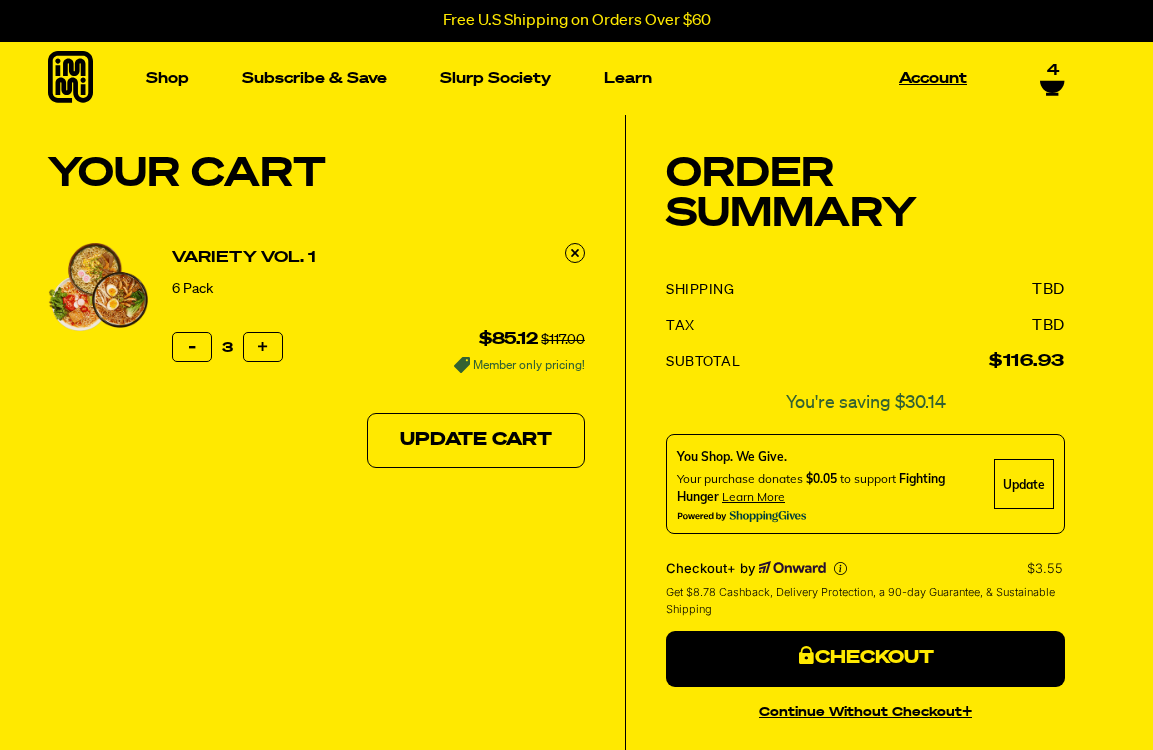 click on "Account" at bounding box center (933, 78) 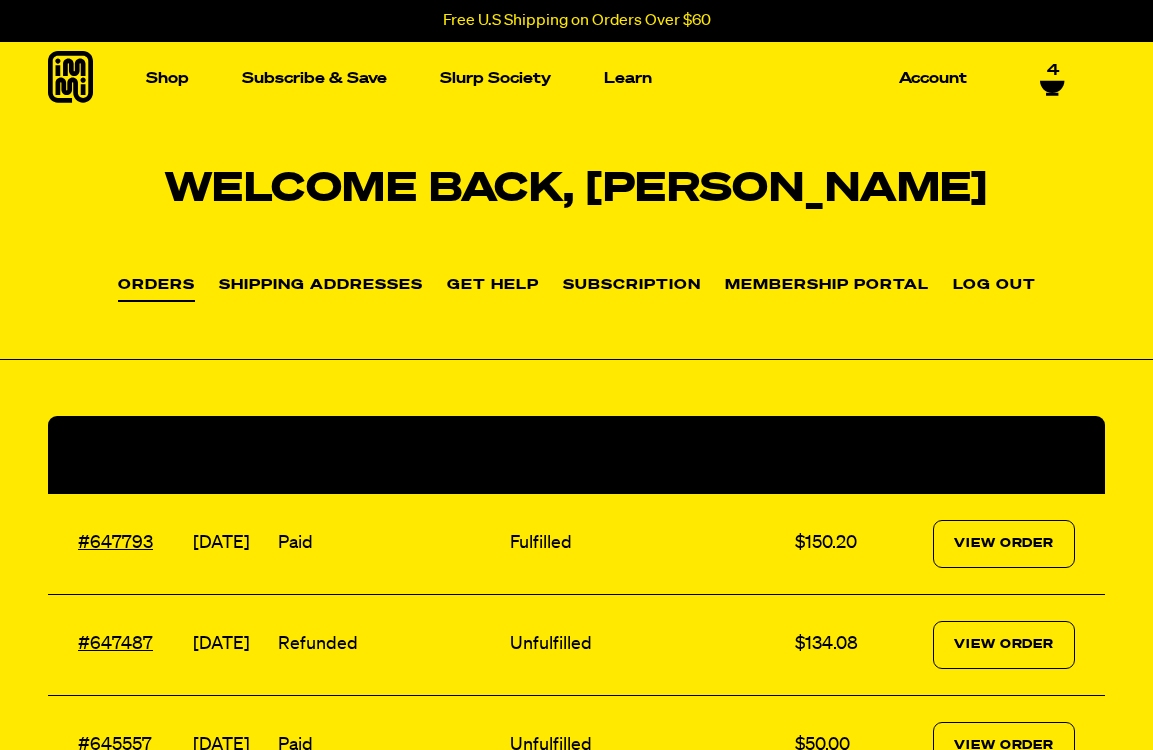 scroll, scrollTop: 0, scrollLeft: 0, axis: both 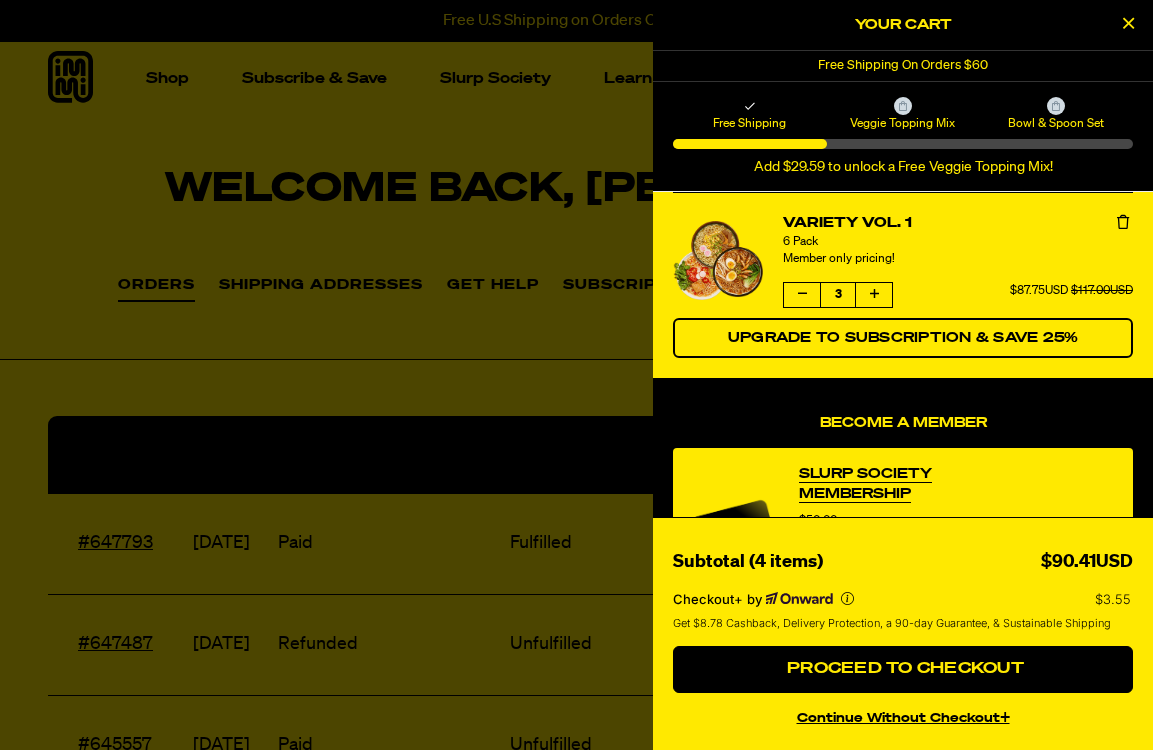 click at bounding box center [1123, 222] 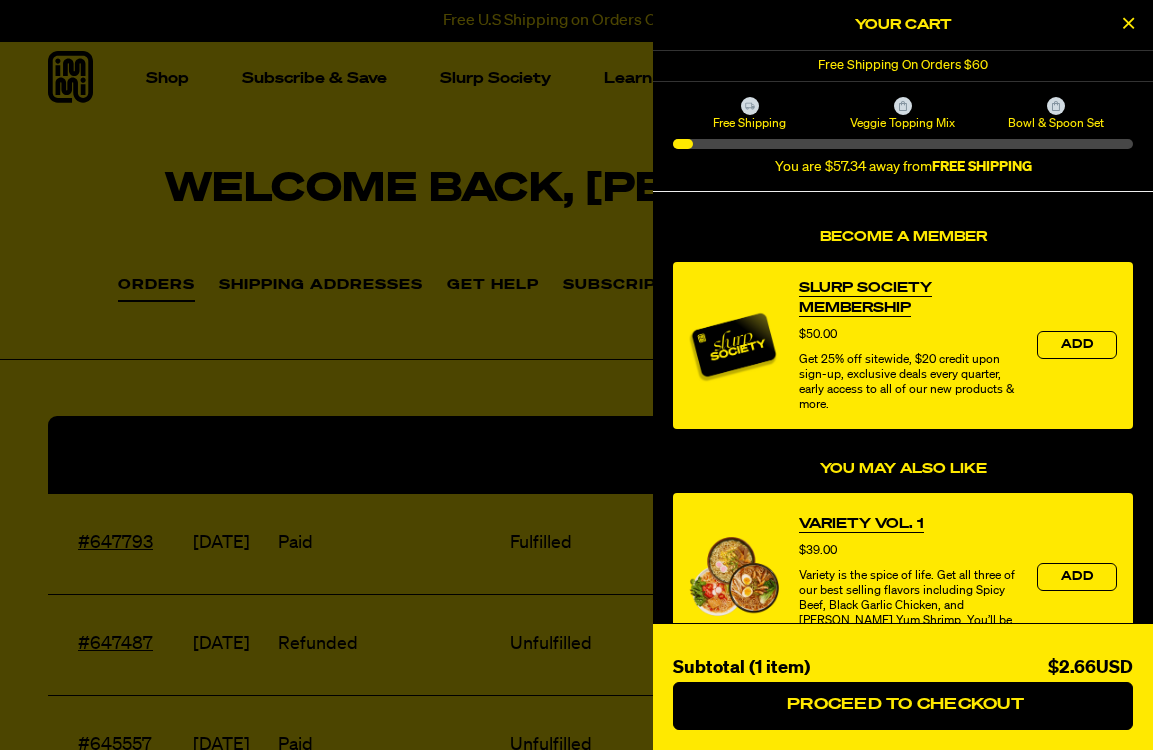 click at bounding box center (1128, 23) 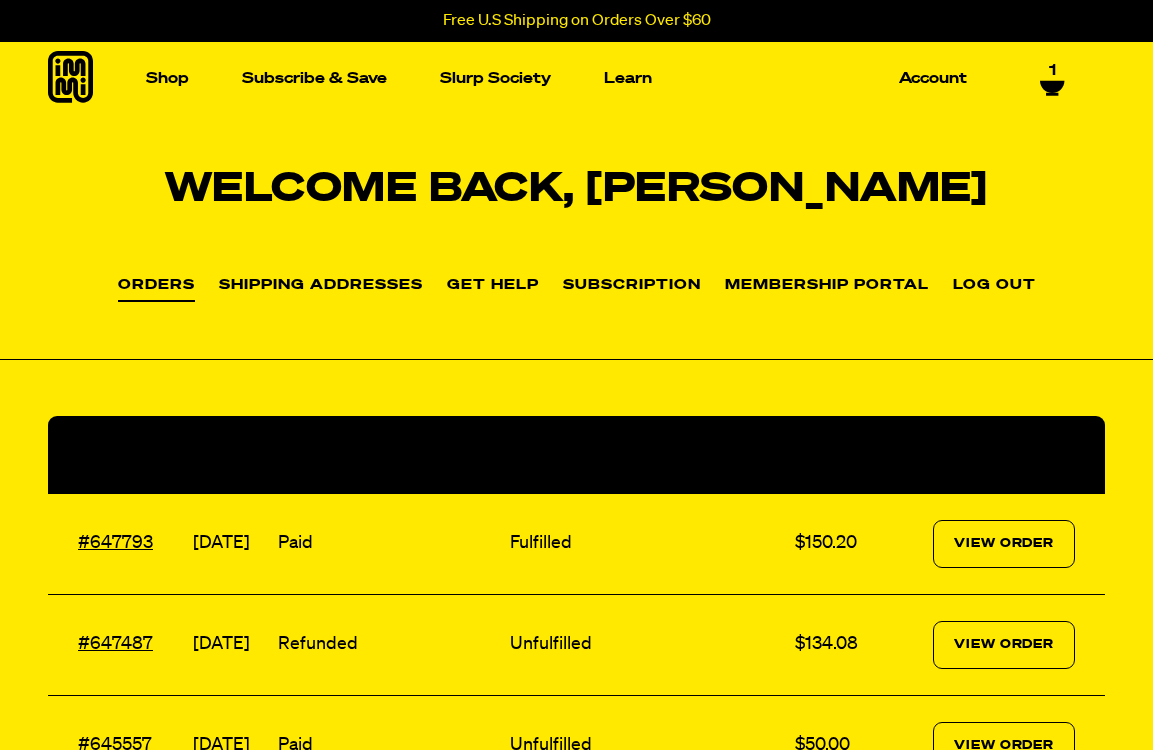 scroll, scrollTop: 0, scrollLeft: 0, axis: both 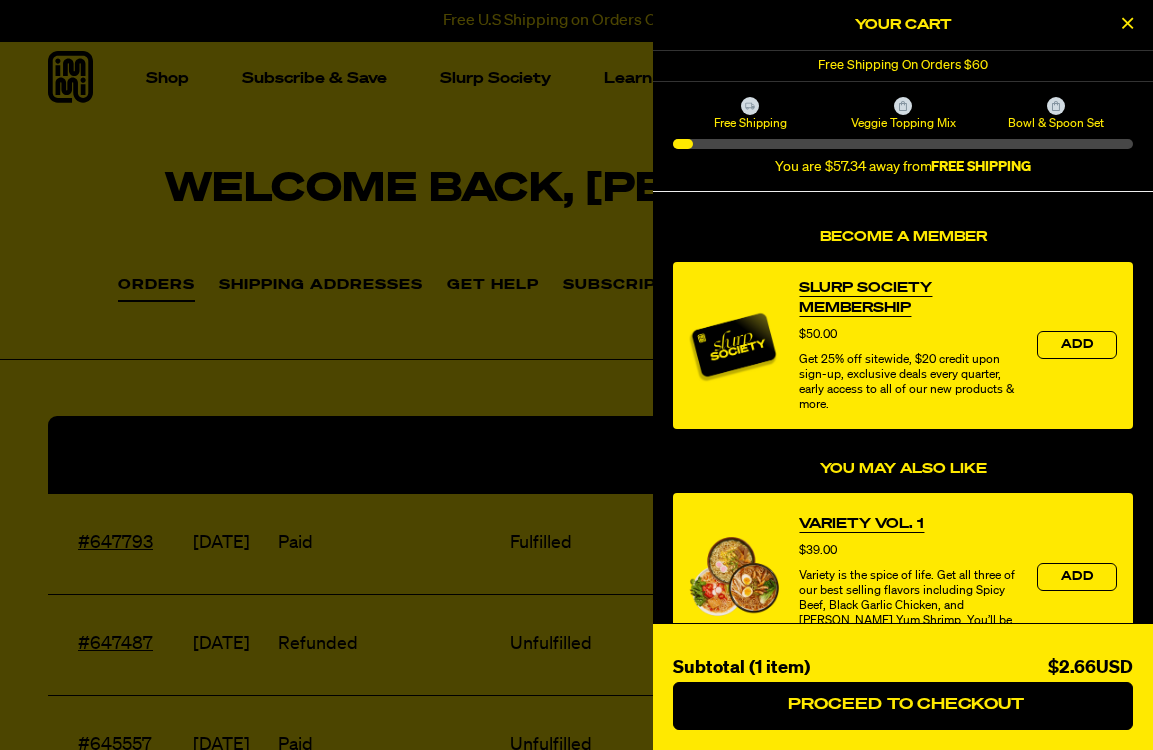click at bounding box center (1128, 23) 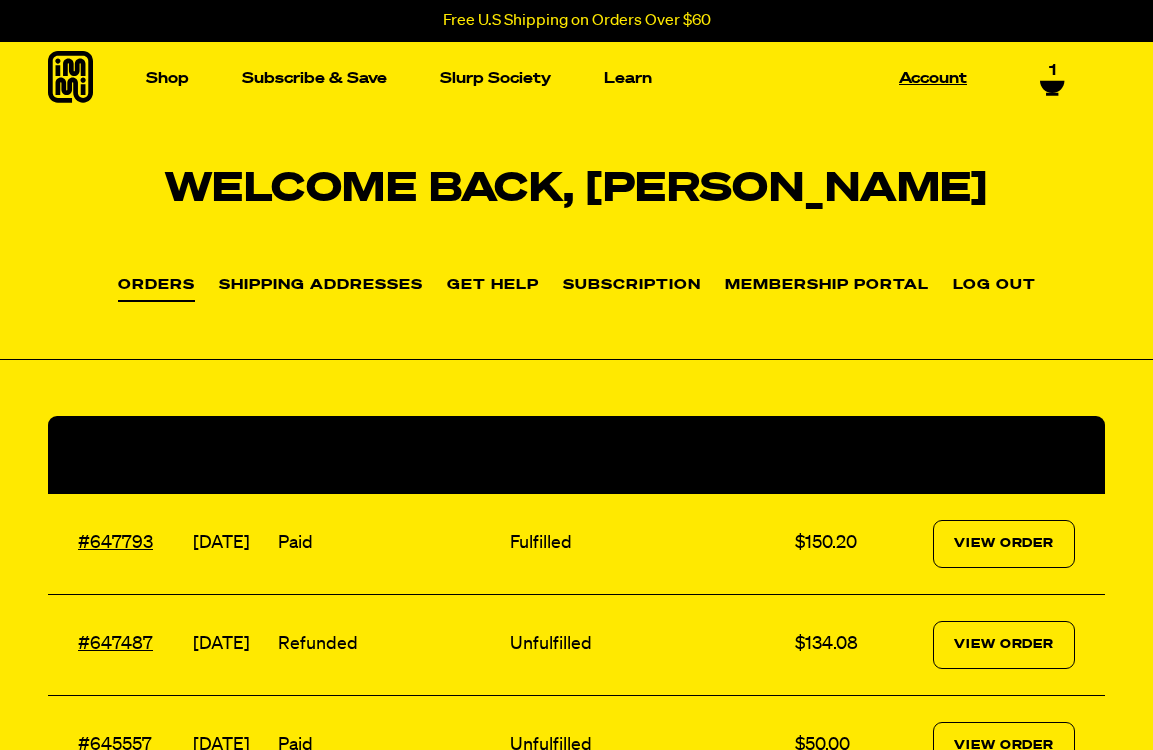 click on "Account" at bounding box center [933, 78] 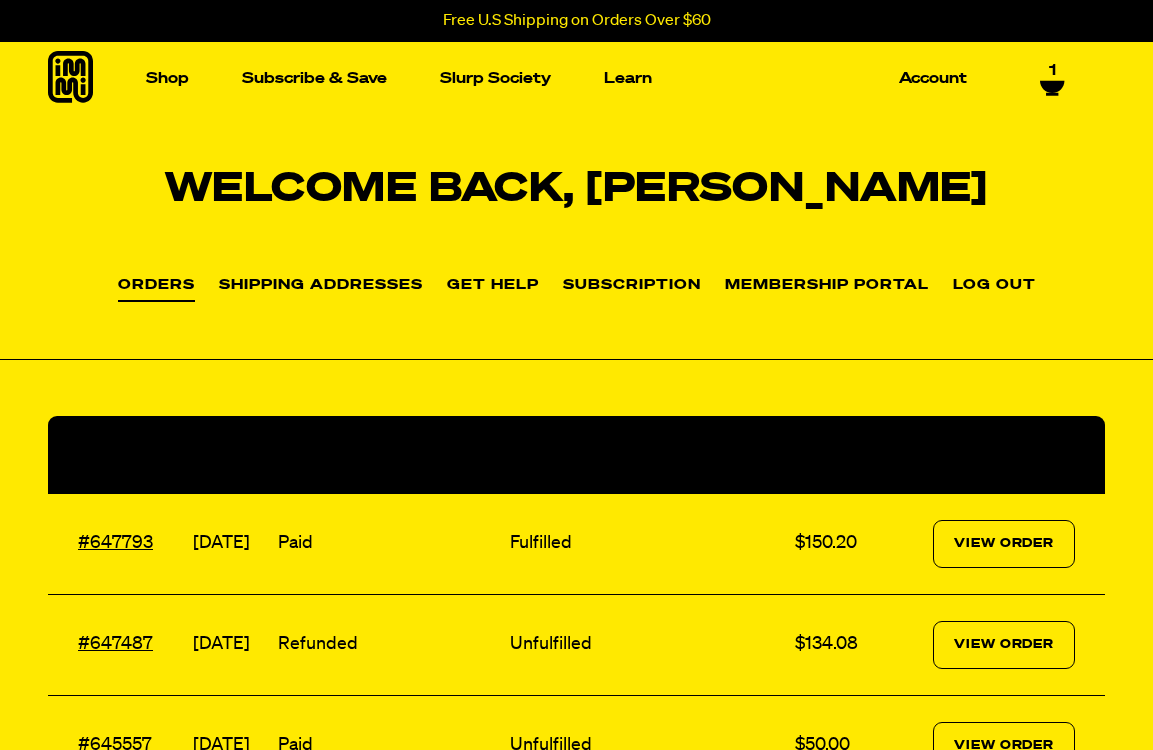 scroll, scrollTop: 0, scrollLeft: 0, axis: both 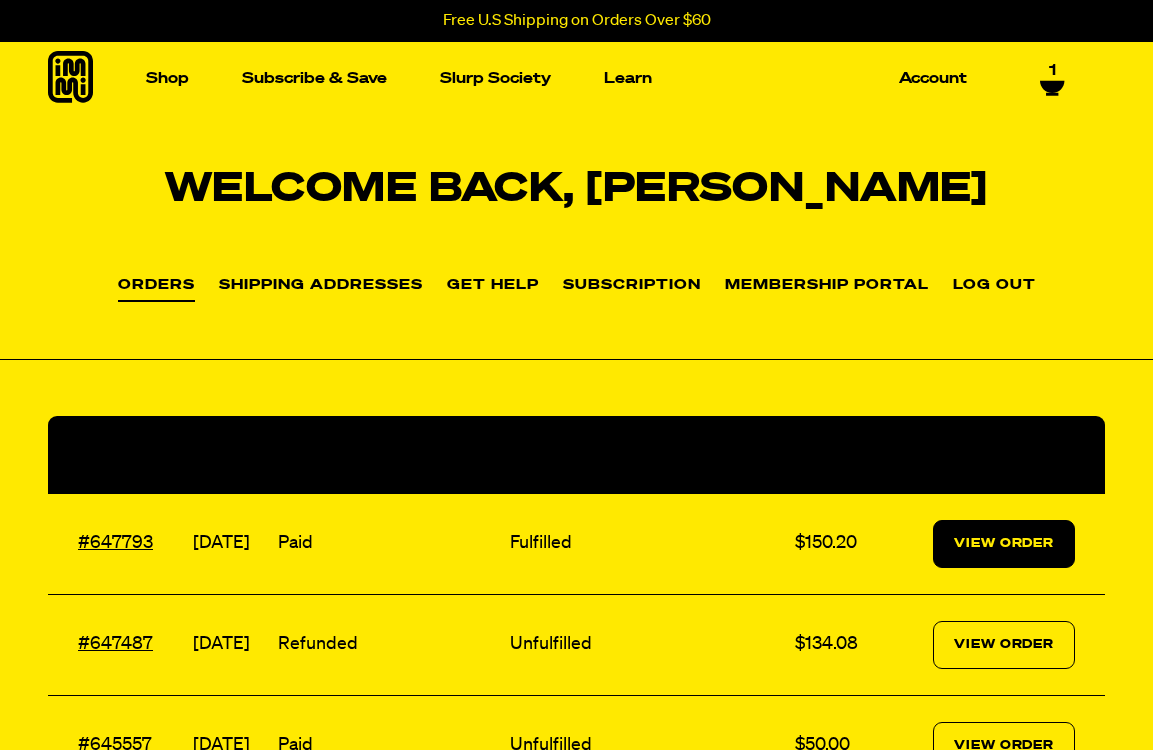 click on "View Order" at bounding box center (1004, 544) 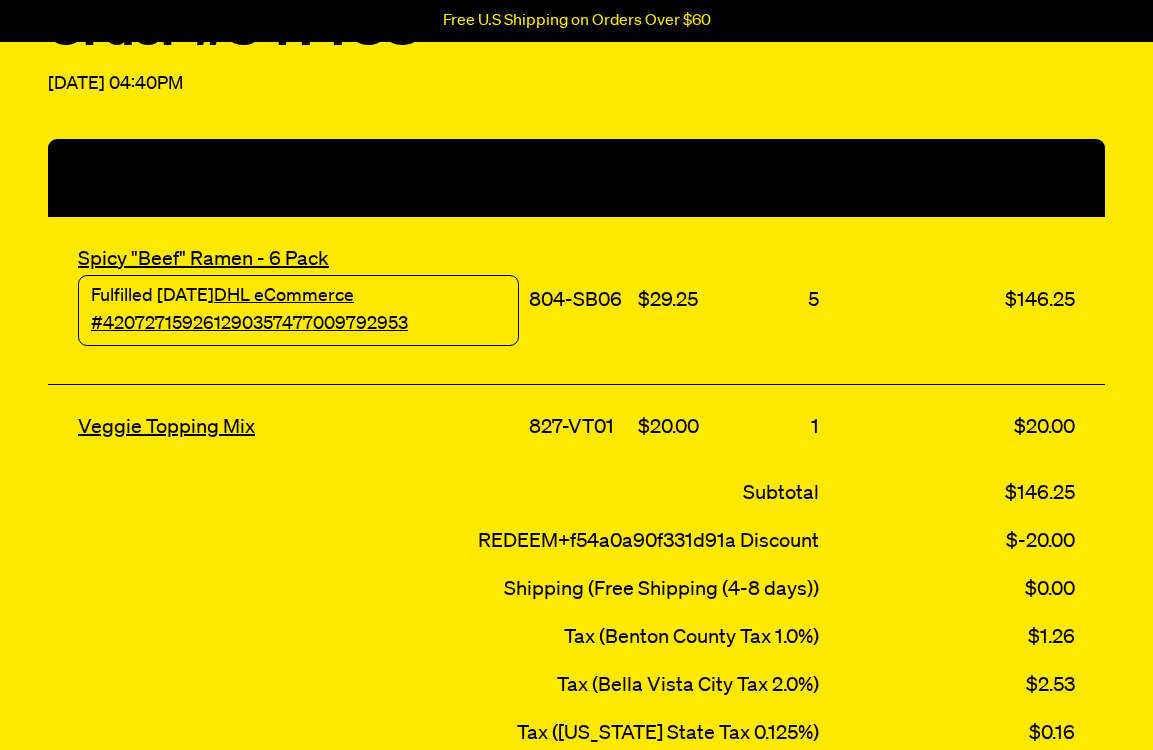 scroll, scrollTop: 0, scrollLeft: 0, axis: both 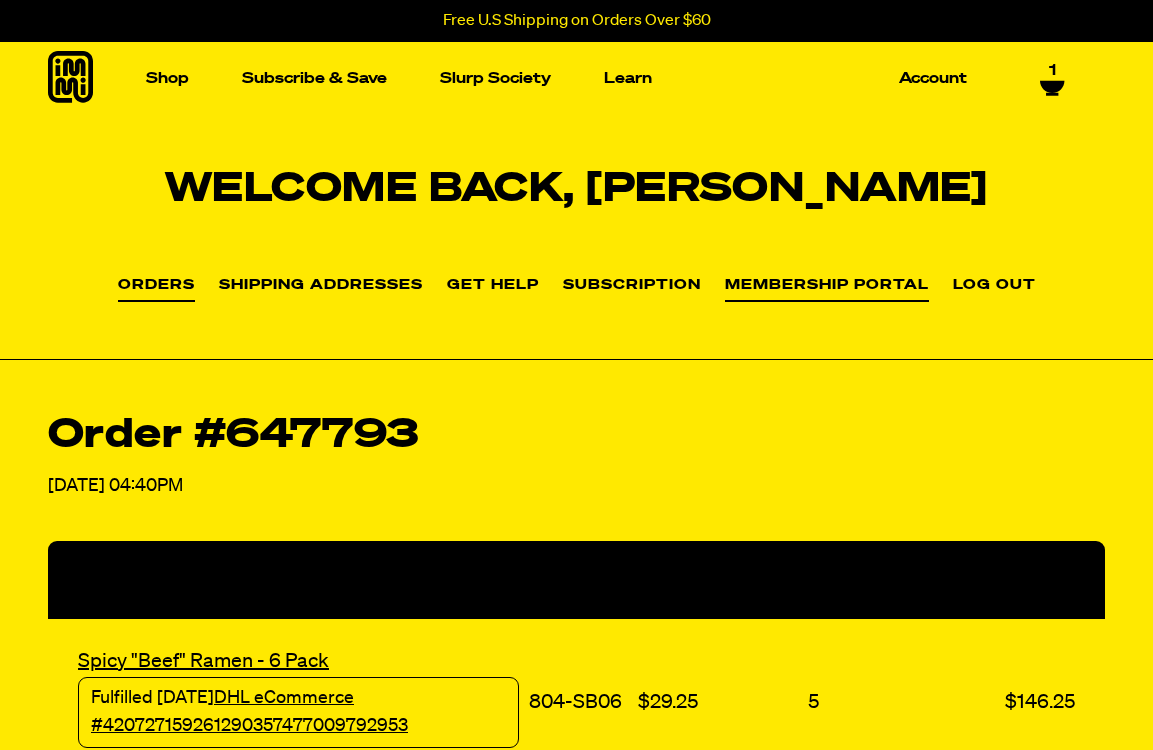 click on "Membership Portal" at bounding box center [827, 290] 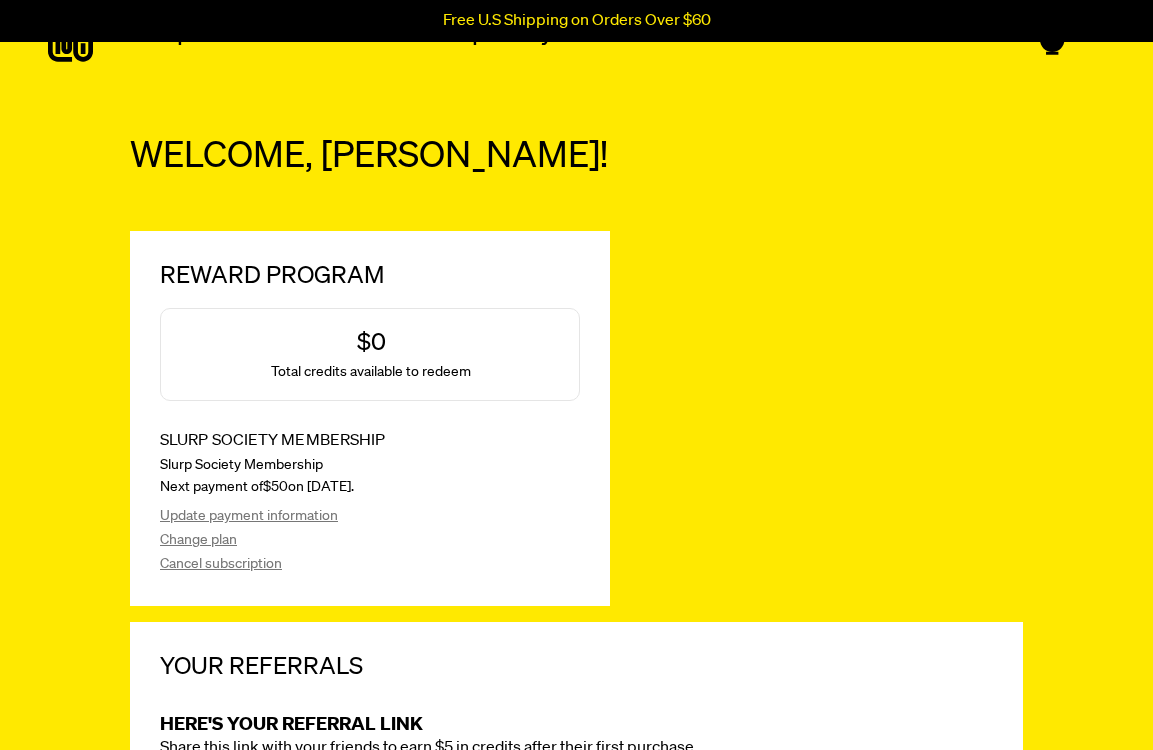 scroll, scrollTop: 223, scrollLeft: 0, axis: vertical 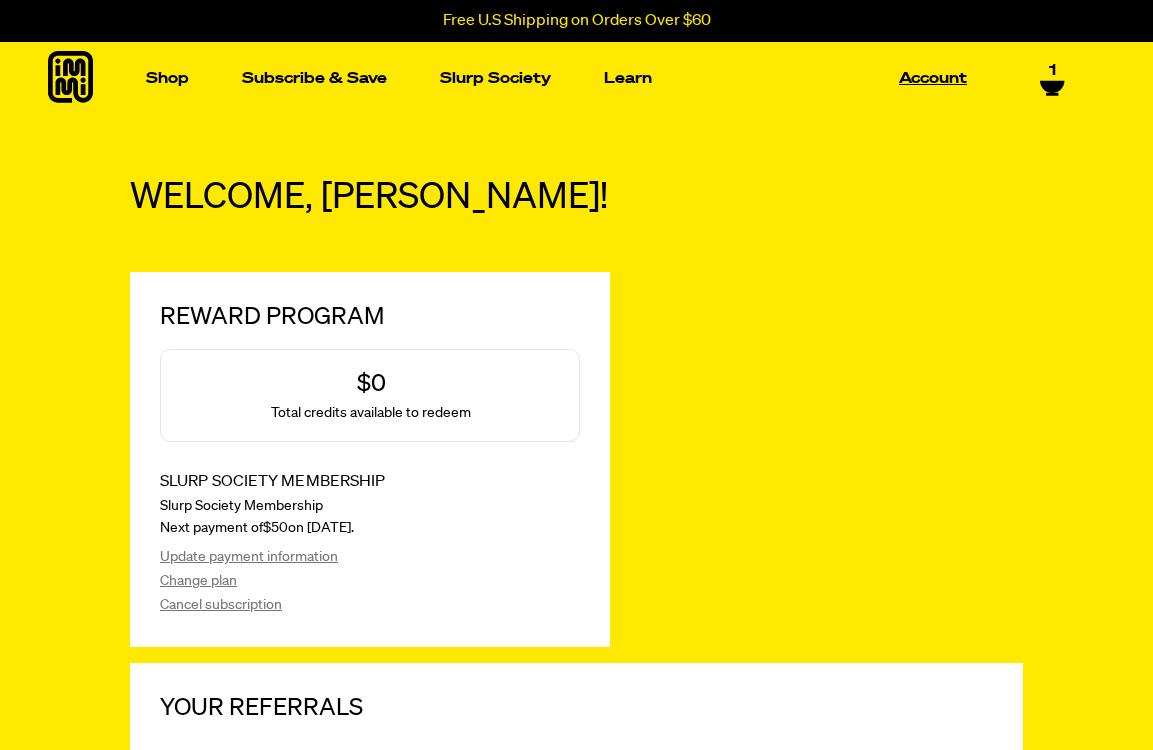 click on "Account" at bounding box center [933, 78] 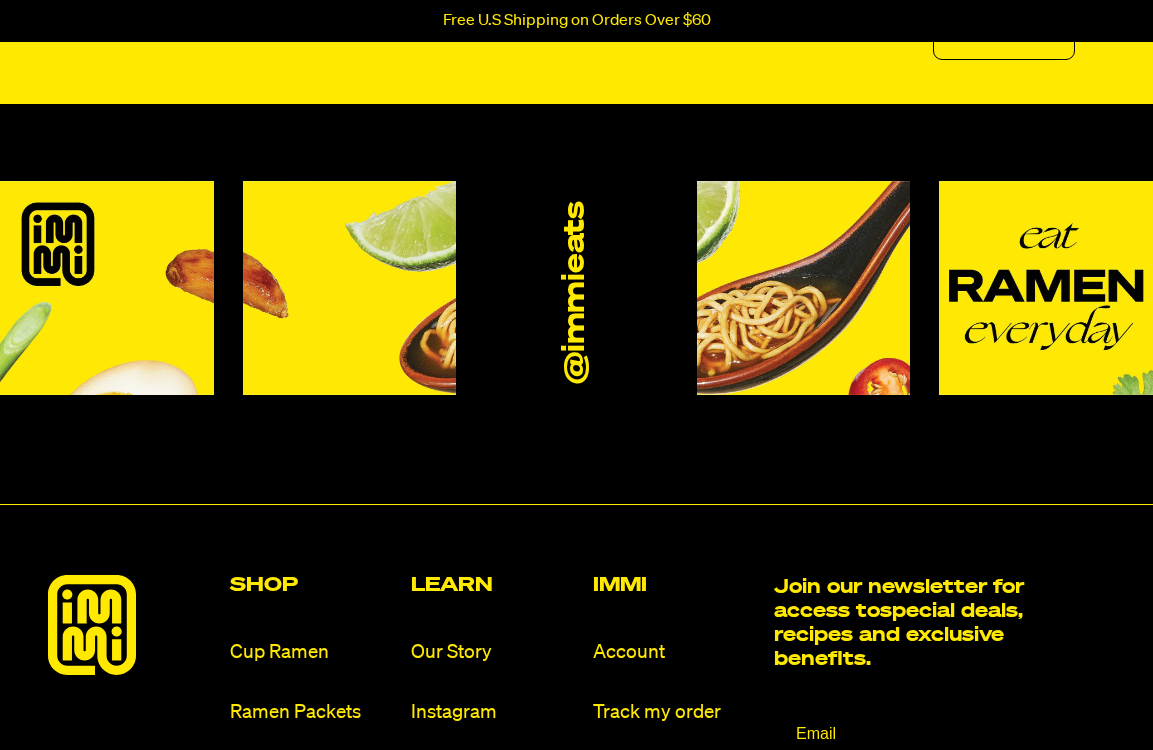 scroll, scrollTop: 1658, scrollLeft: 0, axis: vertical 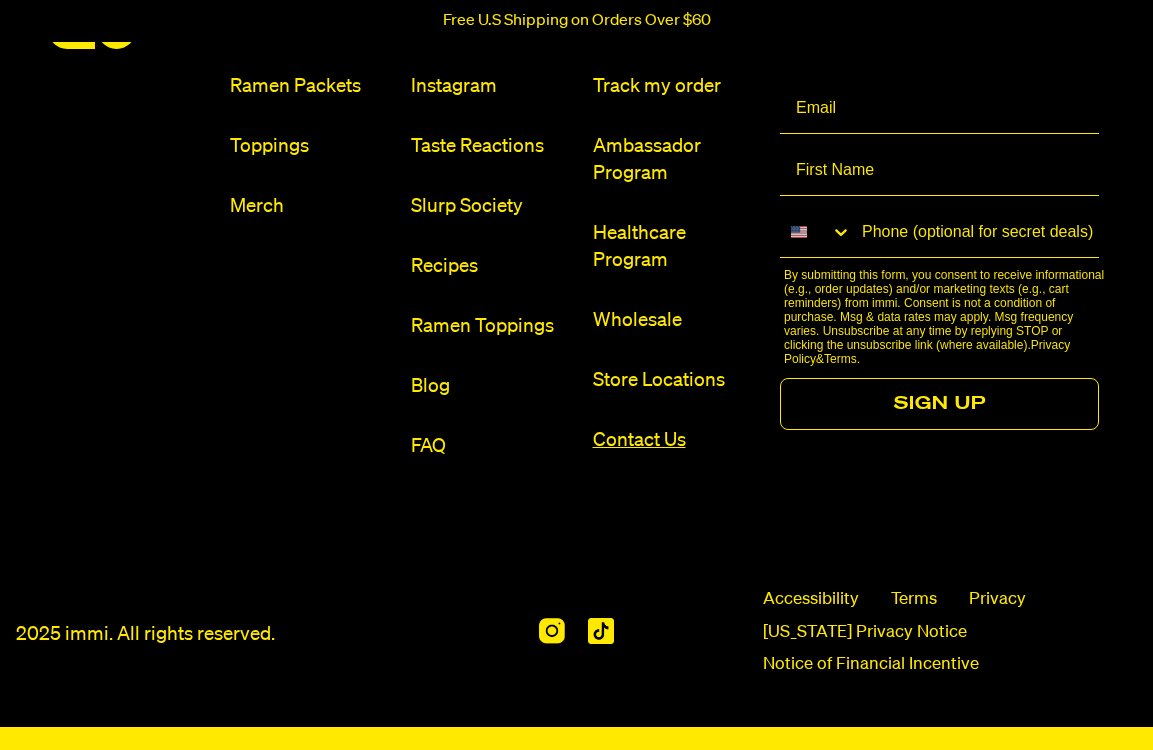 click on "Contact Us" at bounding box center (676, 440) 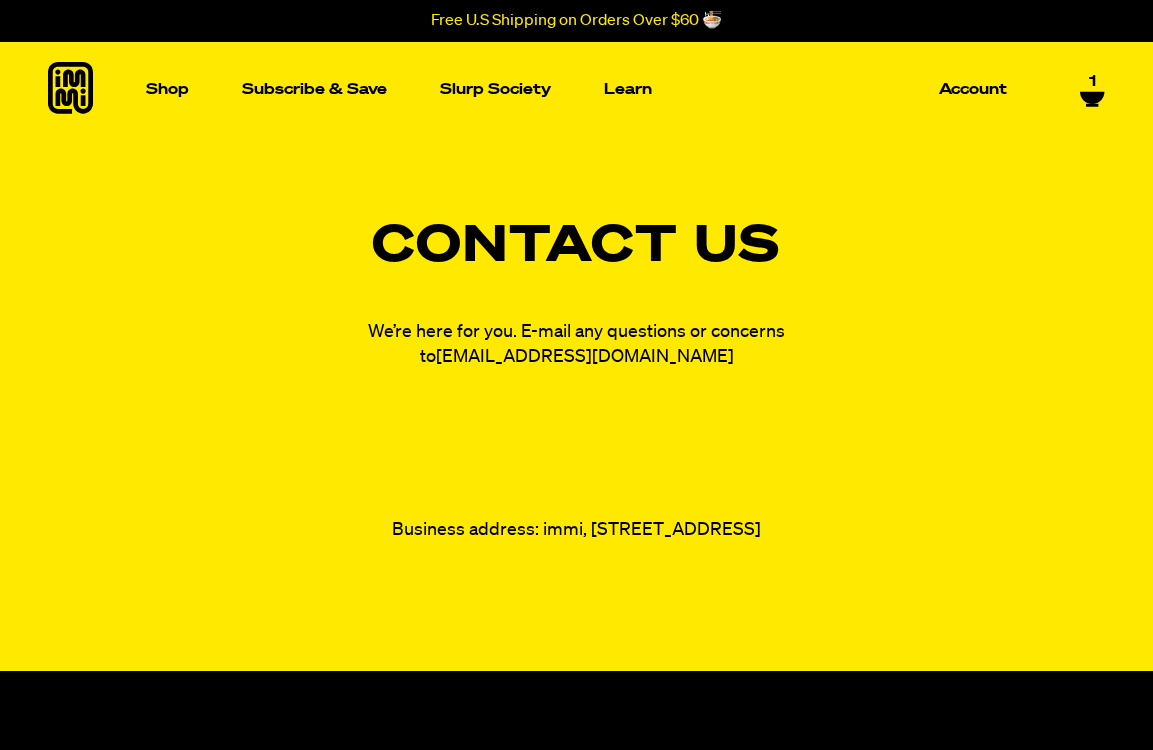scroll, scrollTop: 0, scrollLeft: 0, axis: both 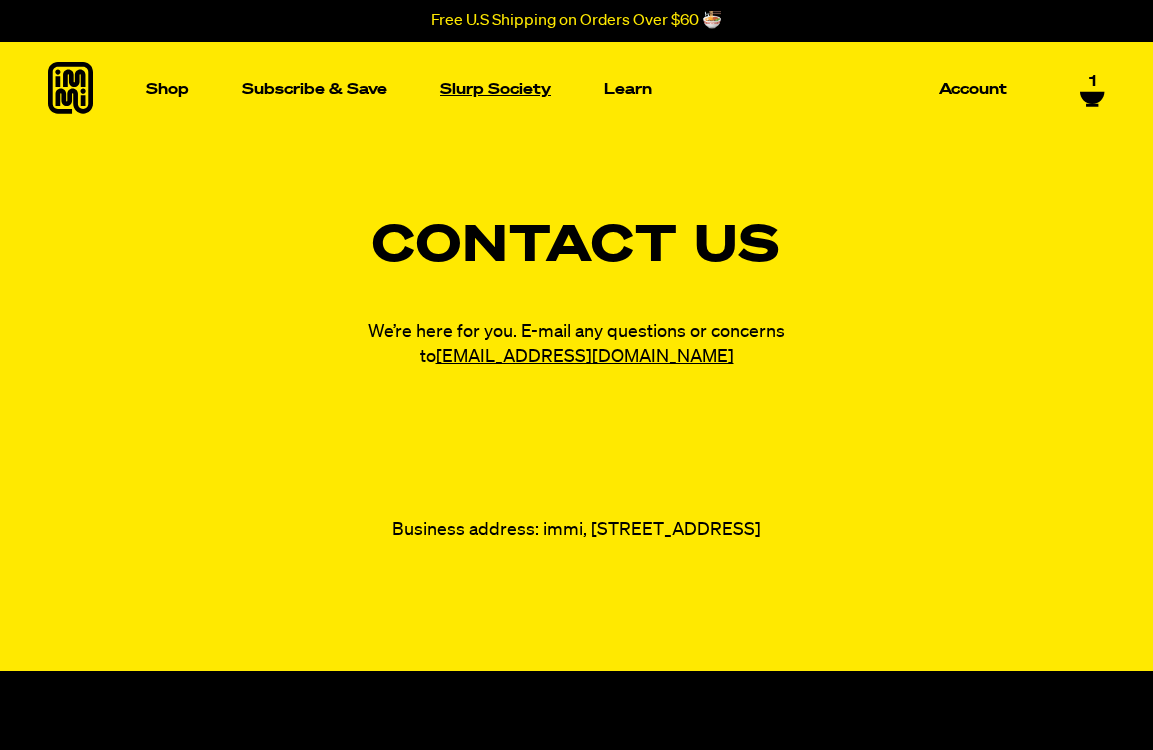 click on "Slurp Society" at bounding box center [495, 89] 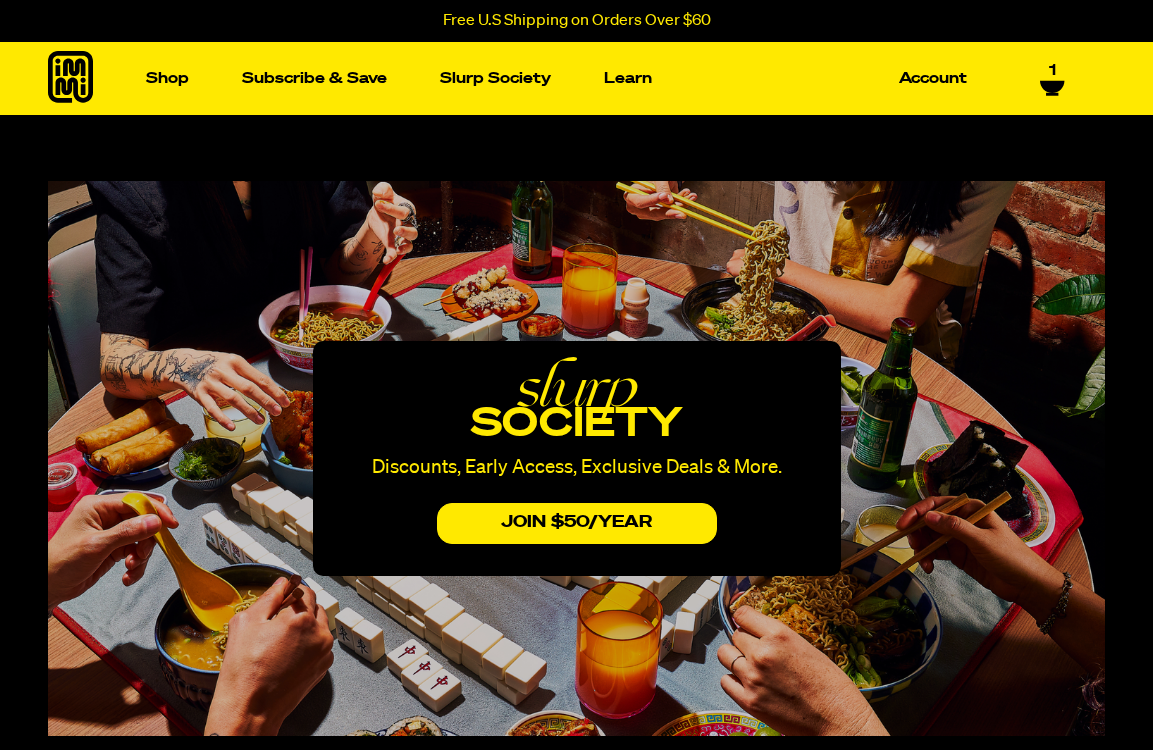 scroll, scrollTop: 0, scrollLeft: 0, axis: both 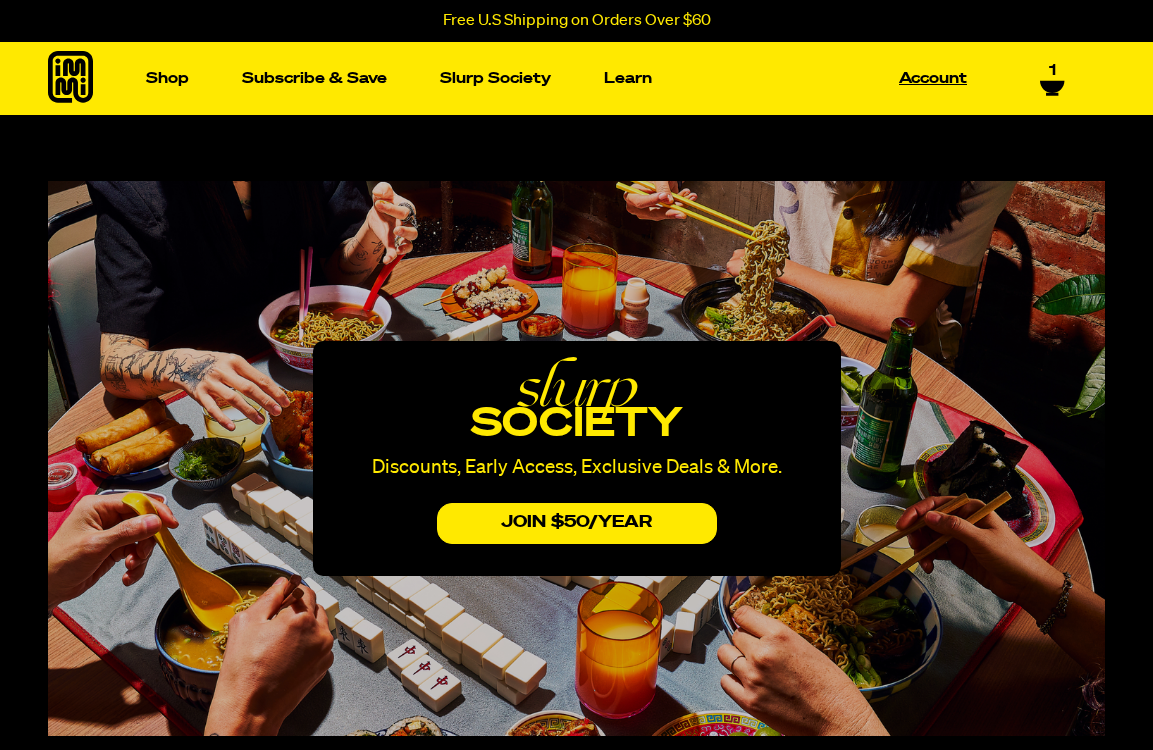 click on "Account" at bounding box center (933, 78) 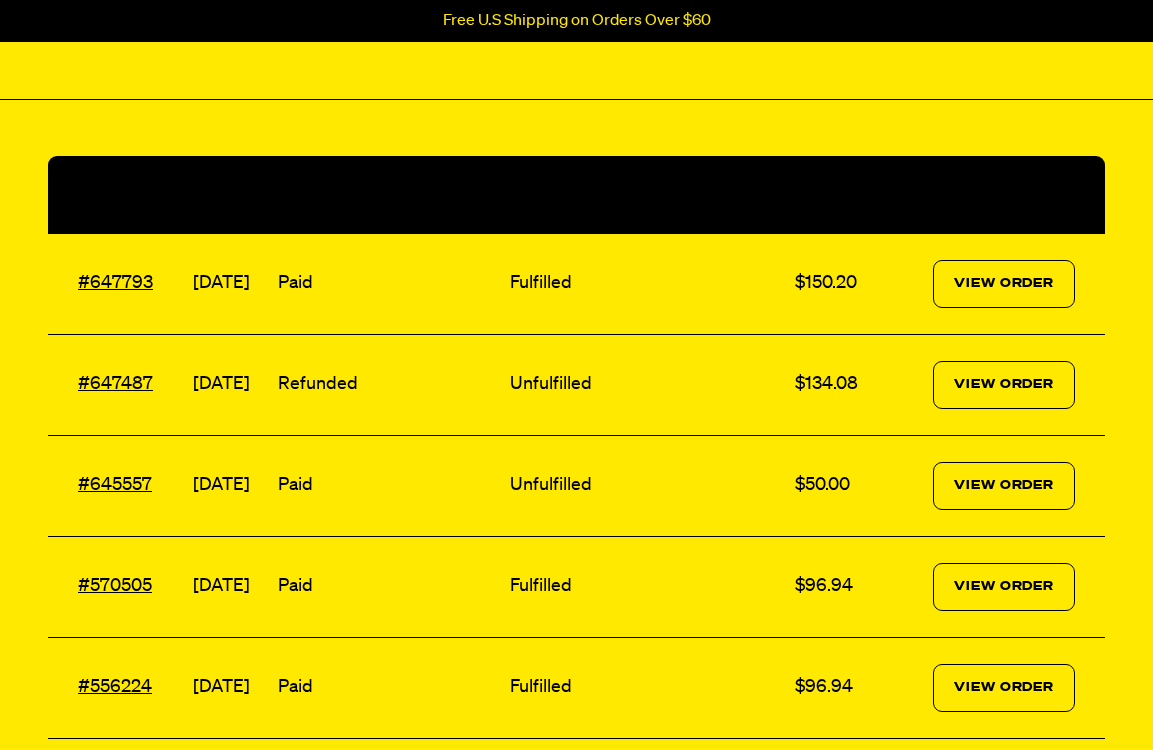 scroll, scrollTop: 260, scrollLeft: 0, axis: vertical 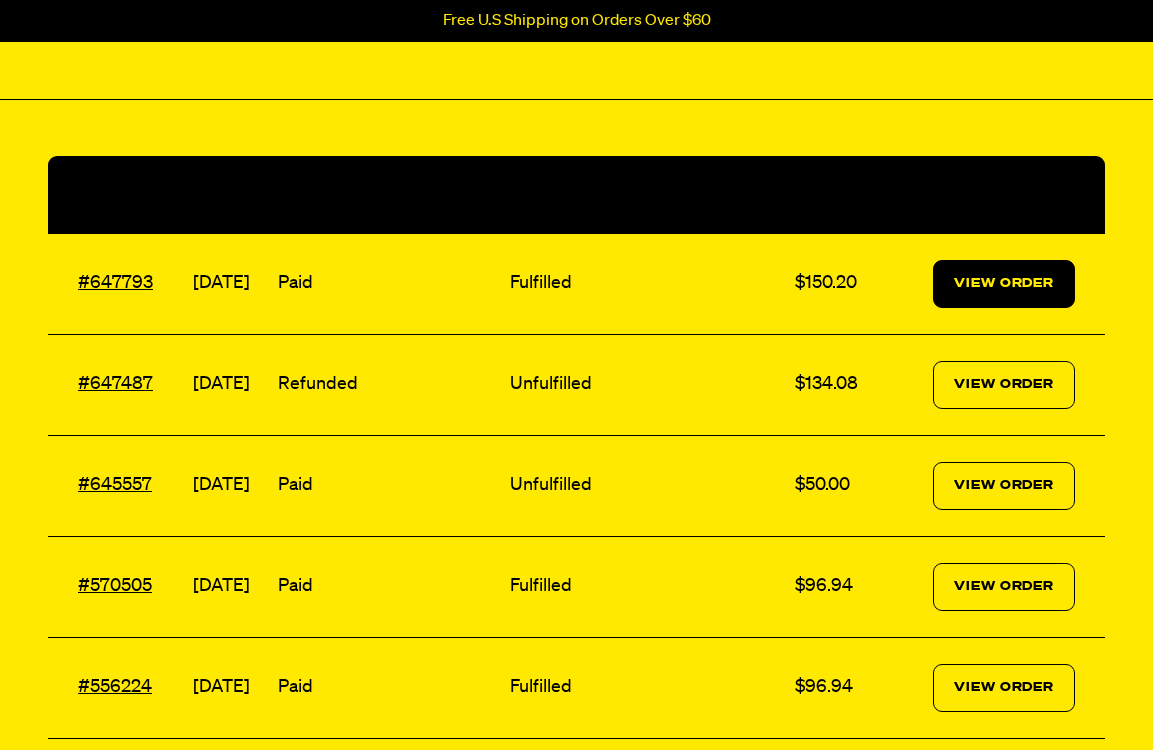 click on "View Order" at bounding box center (1004, 284) 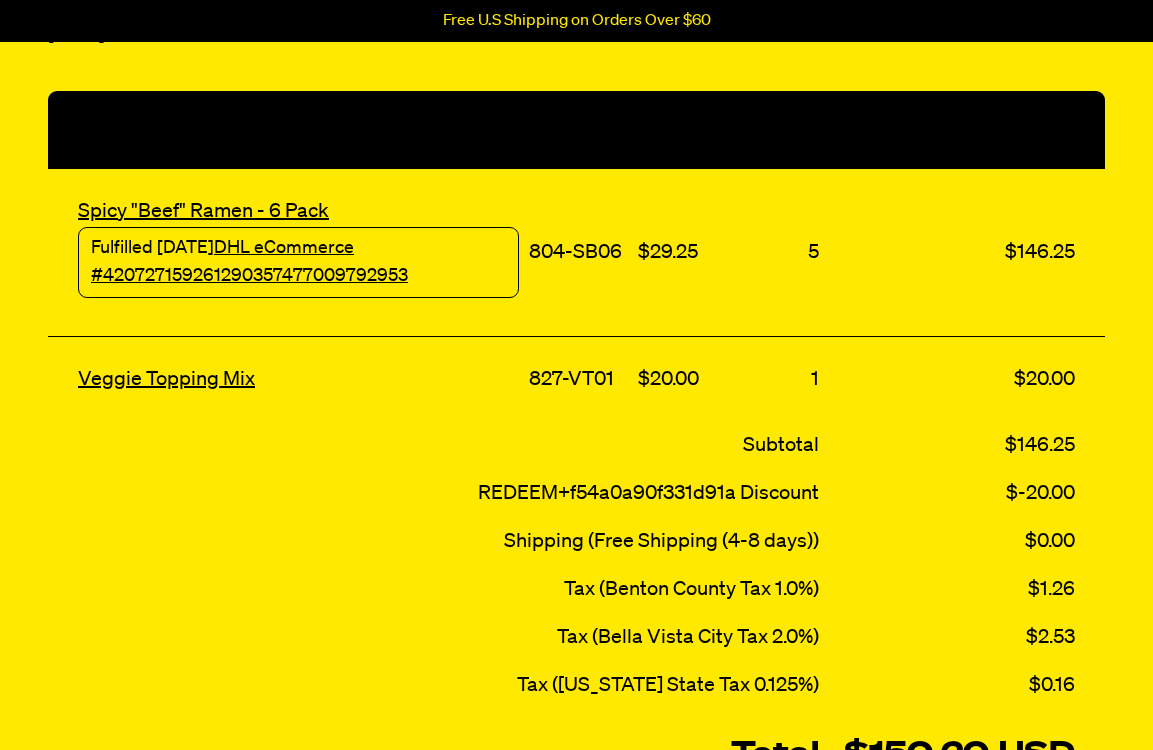 scroll, scrollTop: 455, scrollLeft: 0, axis: vertical 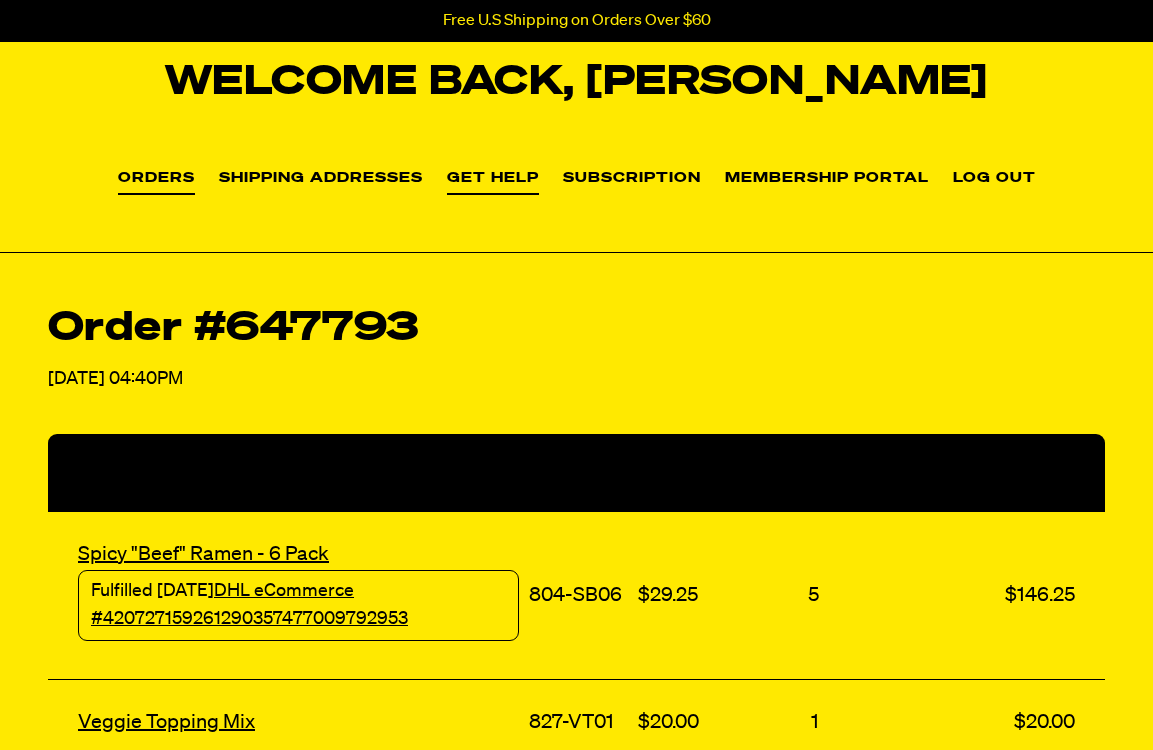 click on "Get Help" at bounding box center [493, 183] 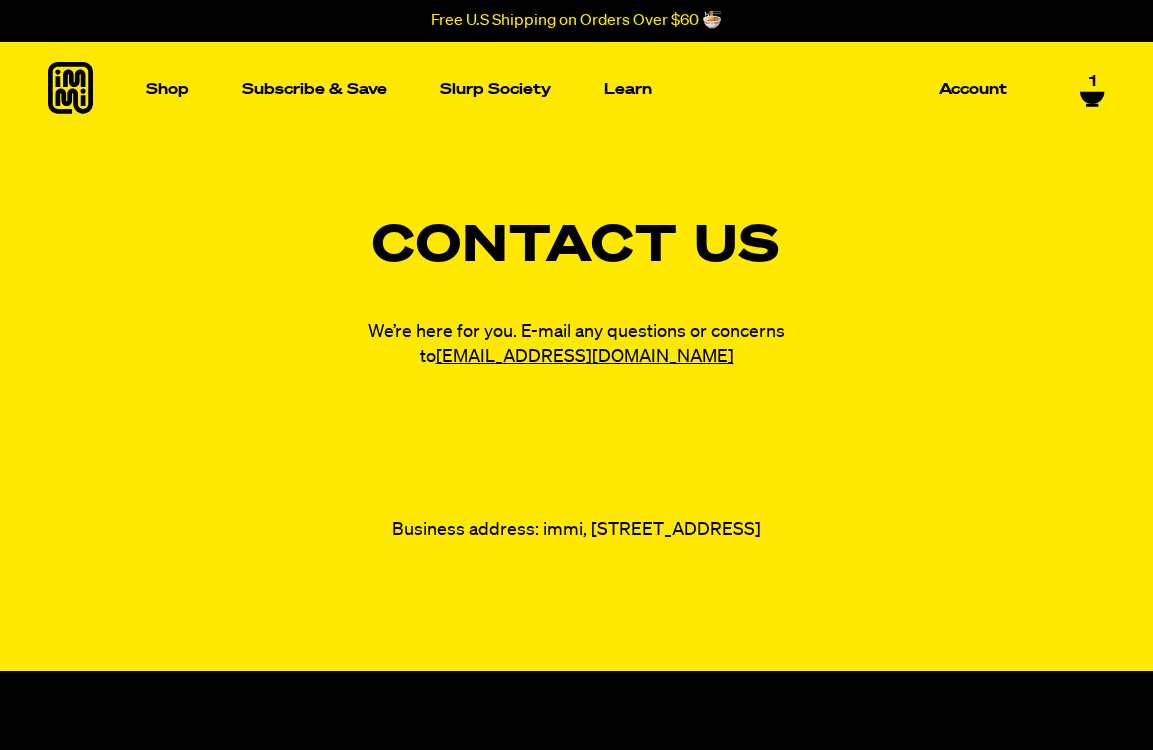 scroll, scrollTop: 0, scrollLeft: 0, axis: both 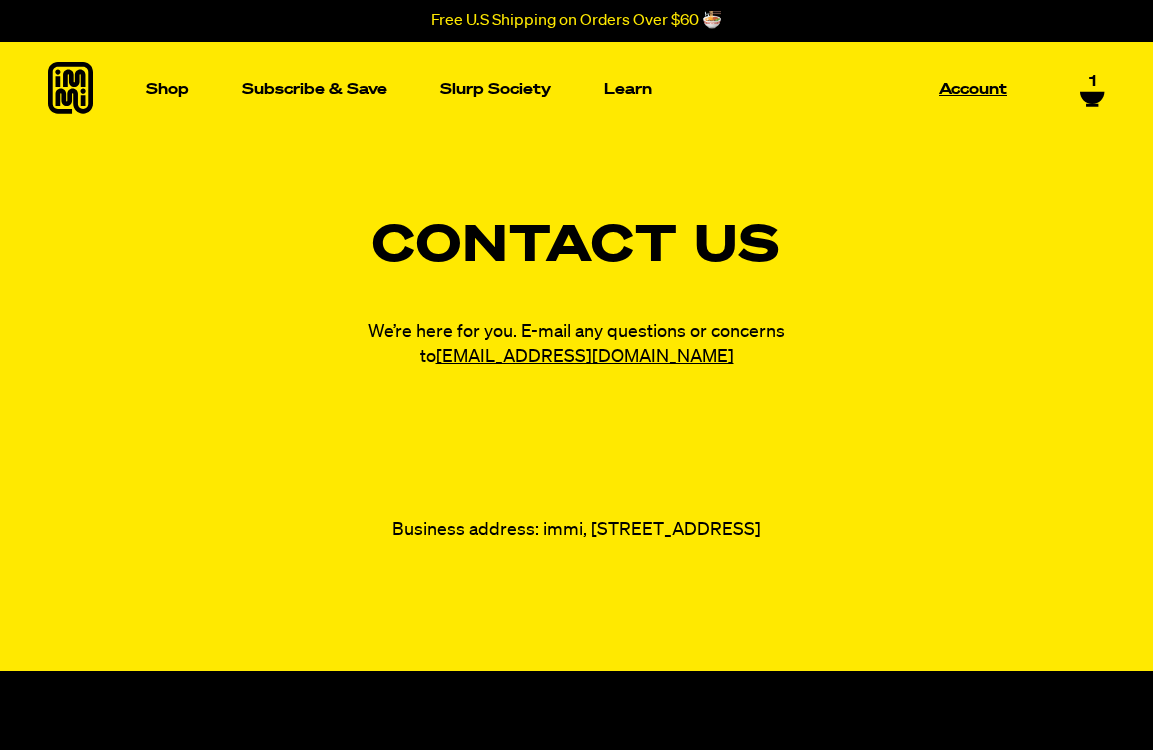 click on "Account" at bounding box center (973, 89) 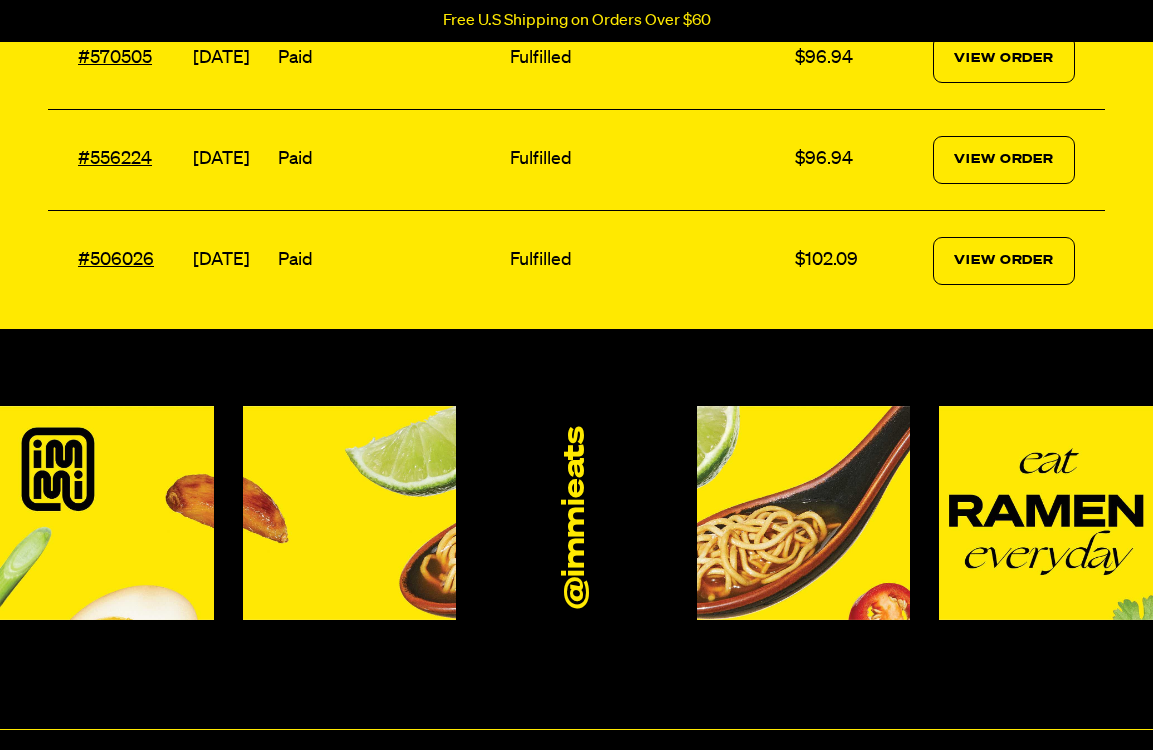scroll, scrollTop: 788, scrollLeft: 0, axis: vertical 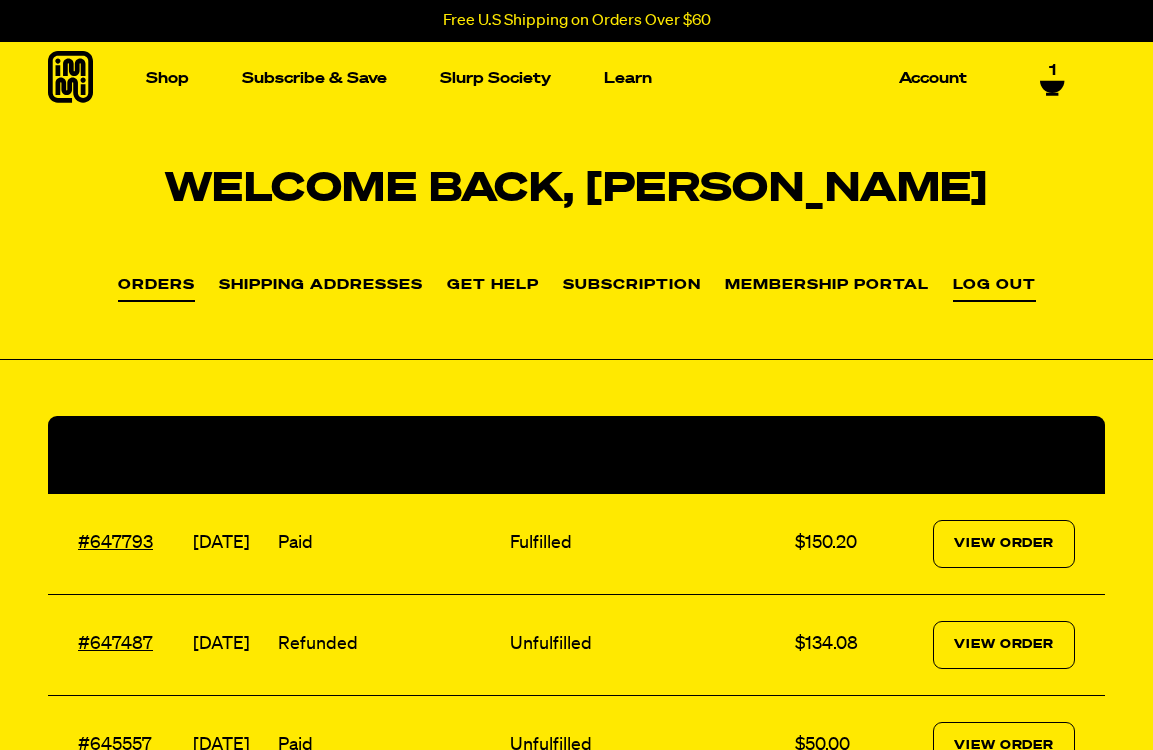 click on "Log out" at bounding box center (994, 290) 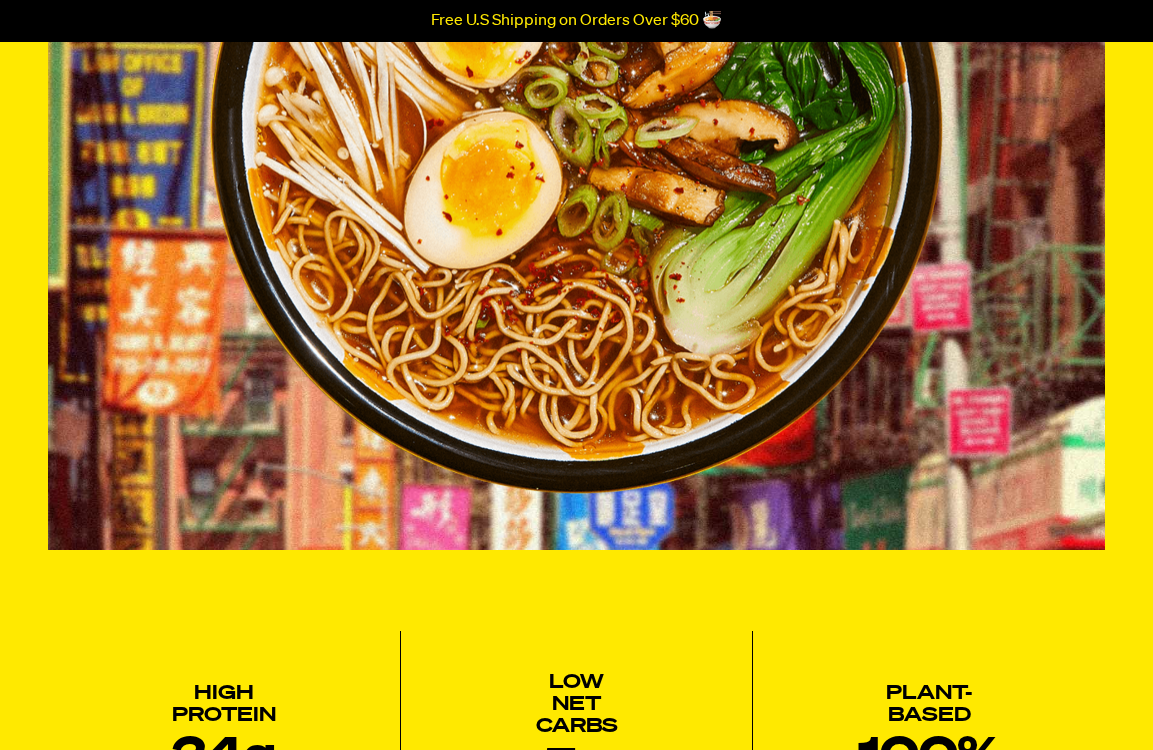 scroll, scrollTop: 754, scrollLeft: 0, axis: vertical 